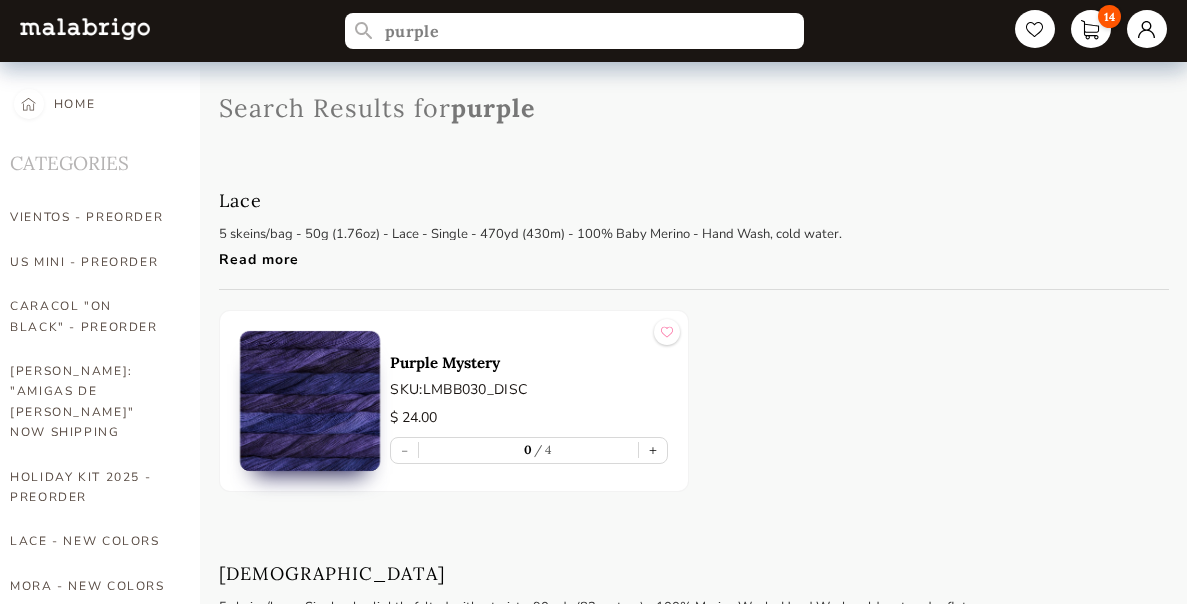 scroll, scrollTop: 800, scrollLeft: 0, axis: vertical 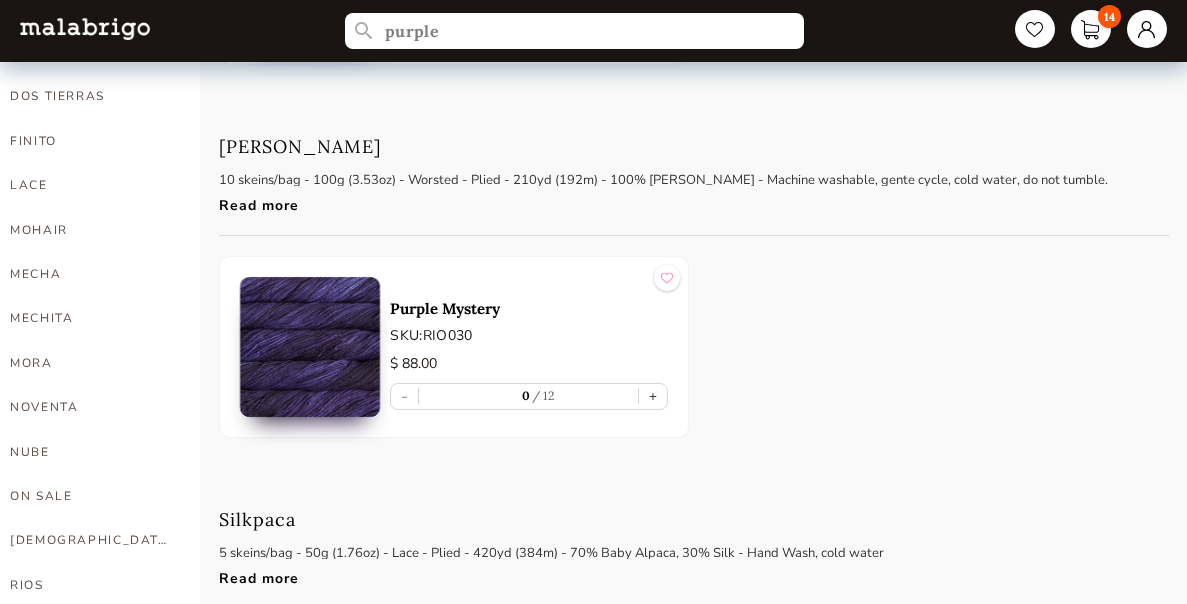 drag, startPoint x: 458, startPoint y: 24, endPoint x: 365, endPoint y: 34, distance: 93.53609 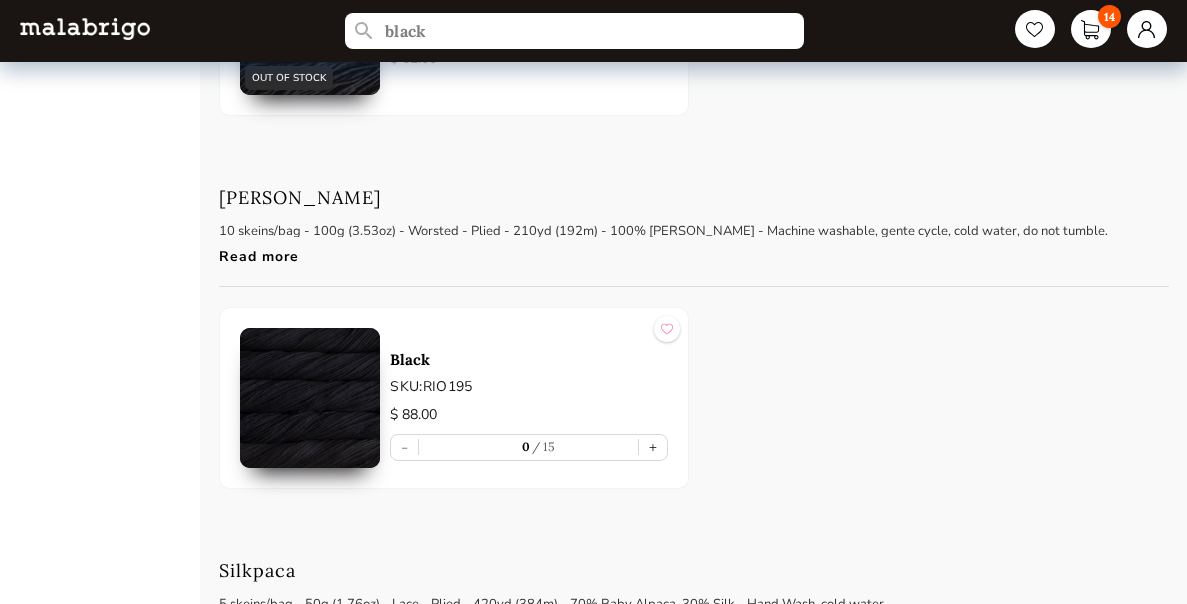 scroll, scrollTop: 3600, scrollLeft: 0, axis: vertical 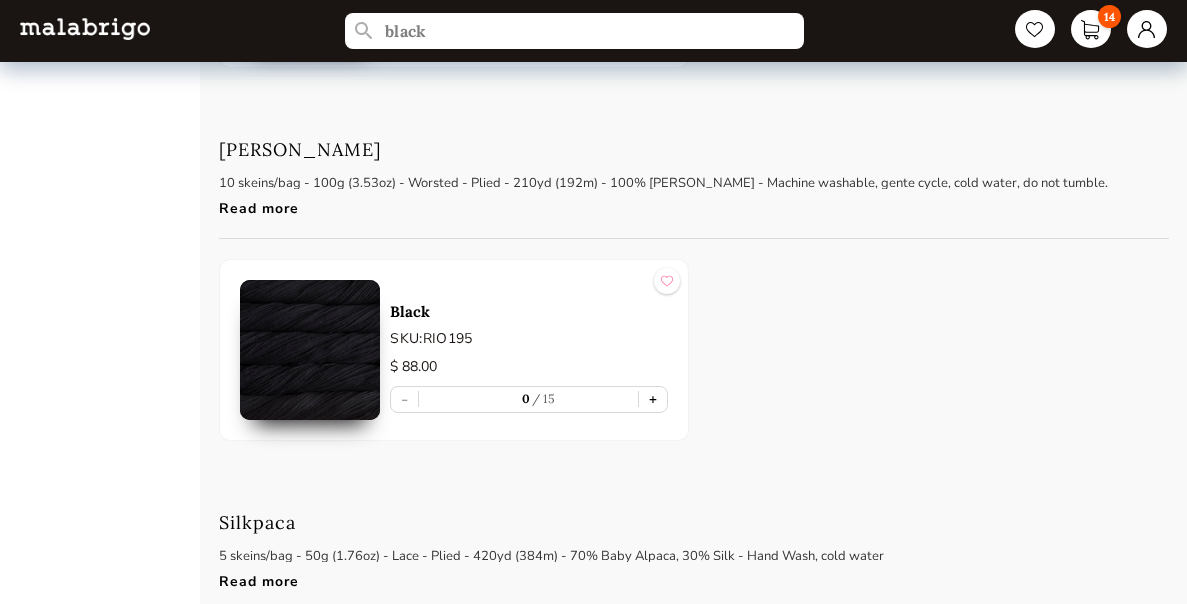 type on "black" 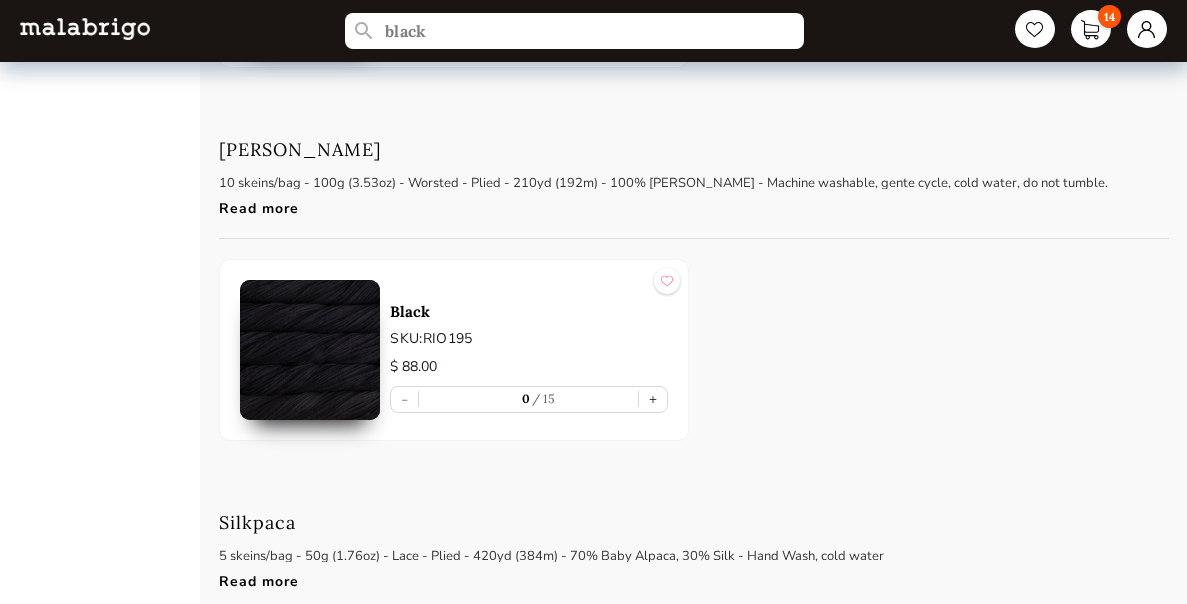 type on "1" 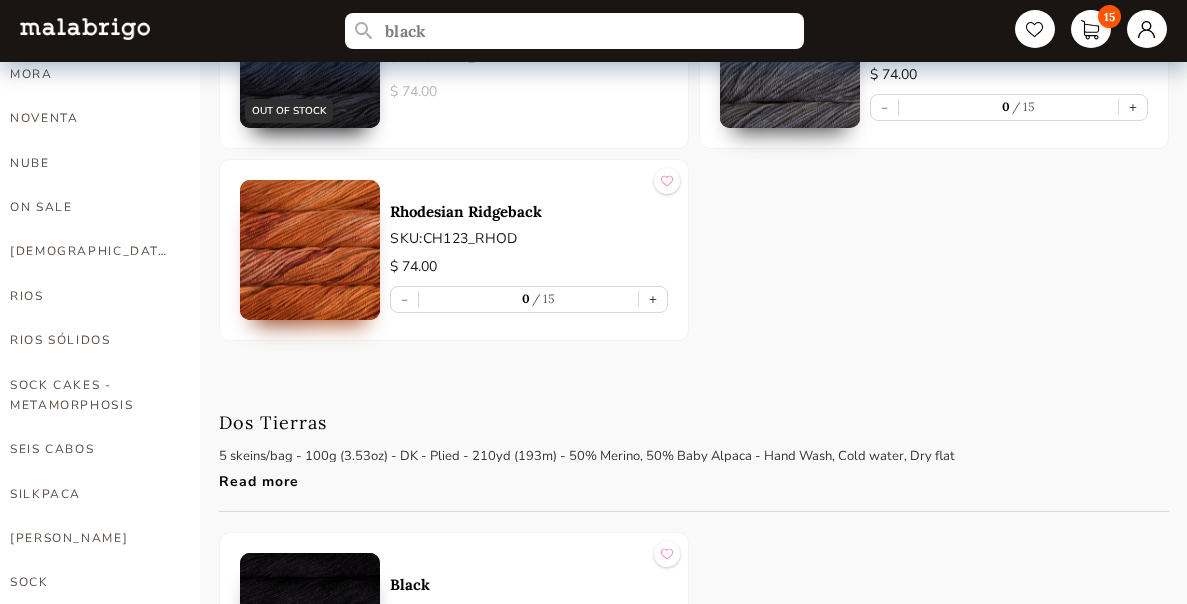 scroll, scrollTop: 1100, scrollLeft: 0, axis: vertical 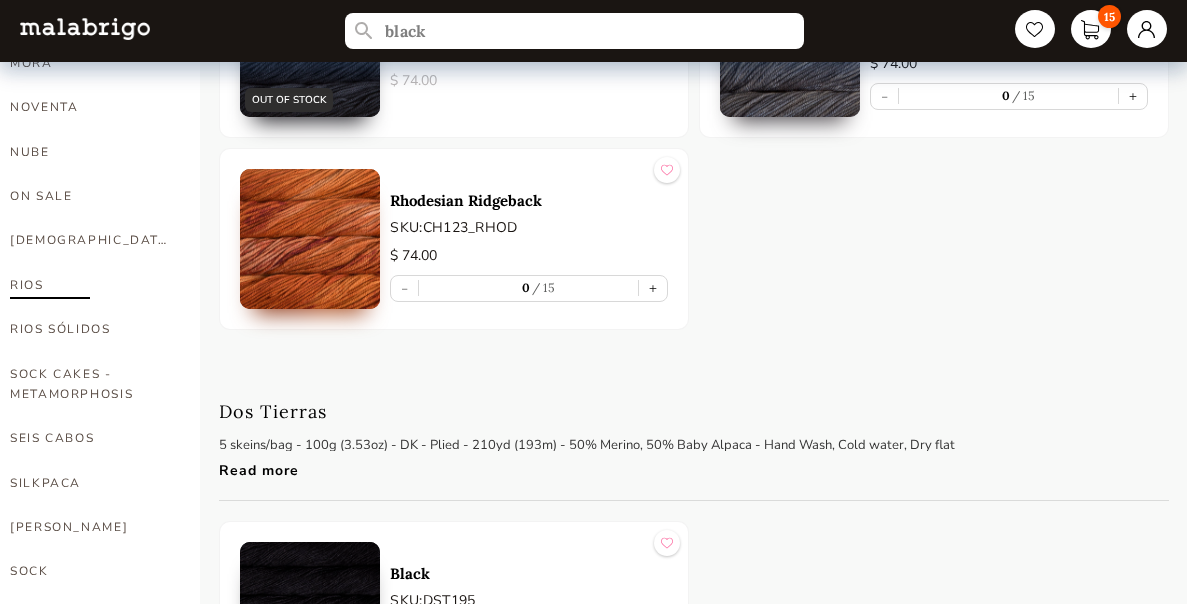 click on "RIOS" at bounding box center [90, 285] 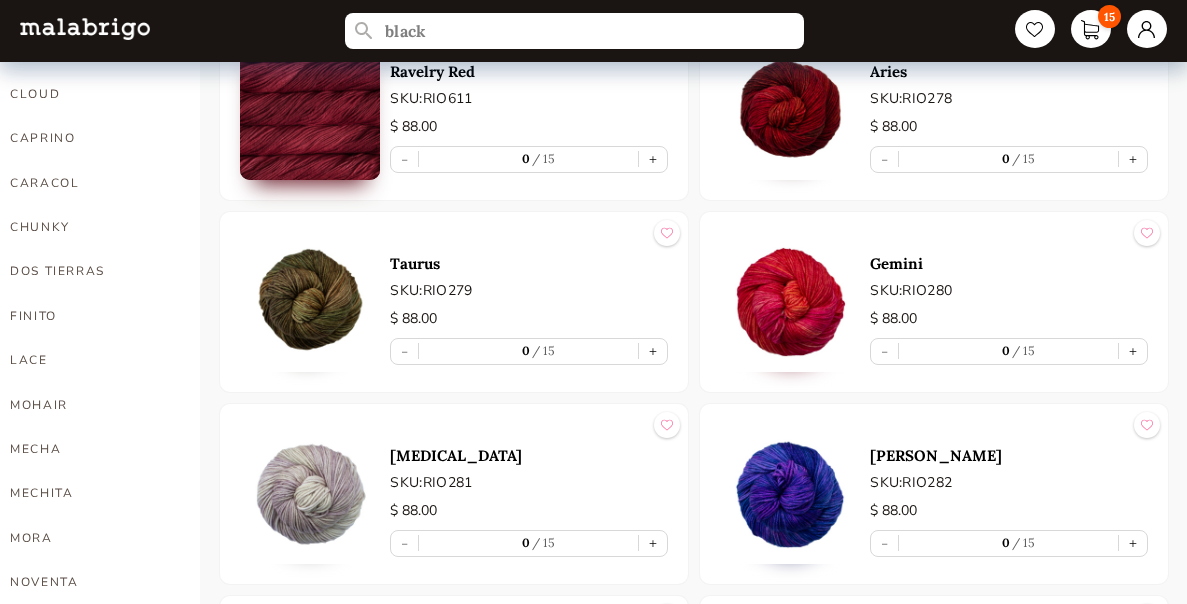 scroll, scrollTop: 0, scrollLeft: 0, axis: both 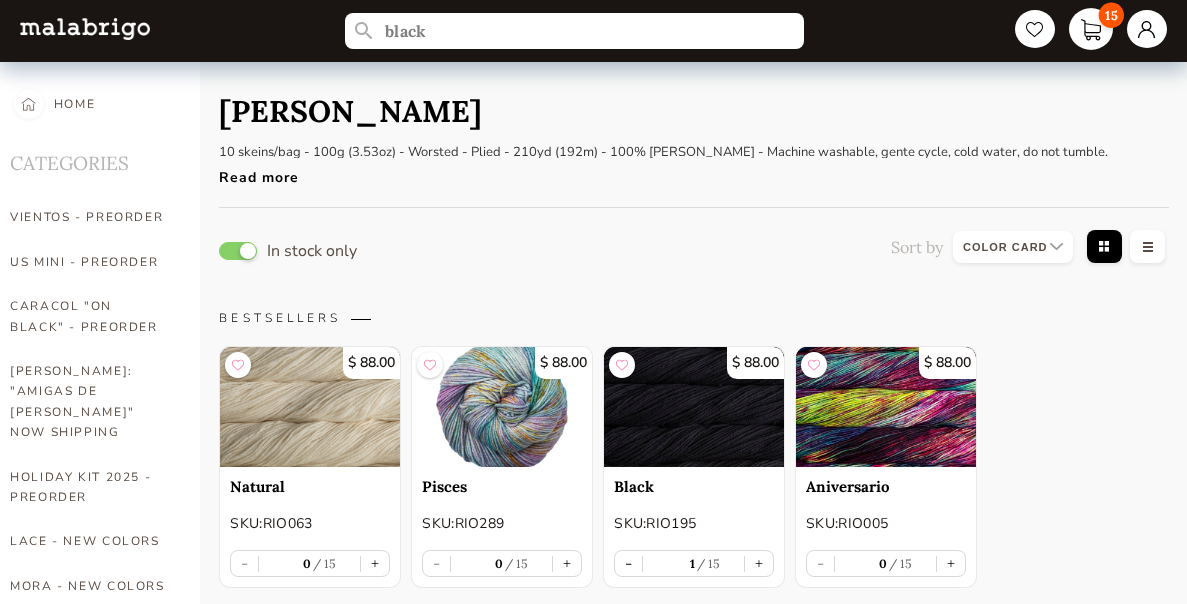 click on "15" at bounding box center (1091, 29) 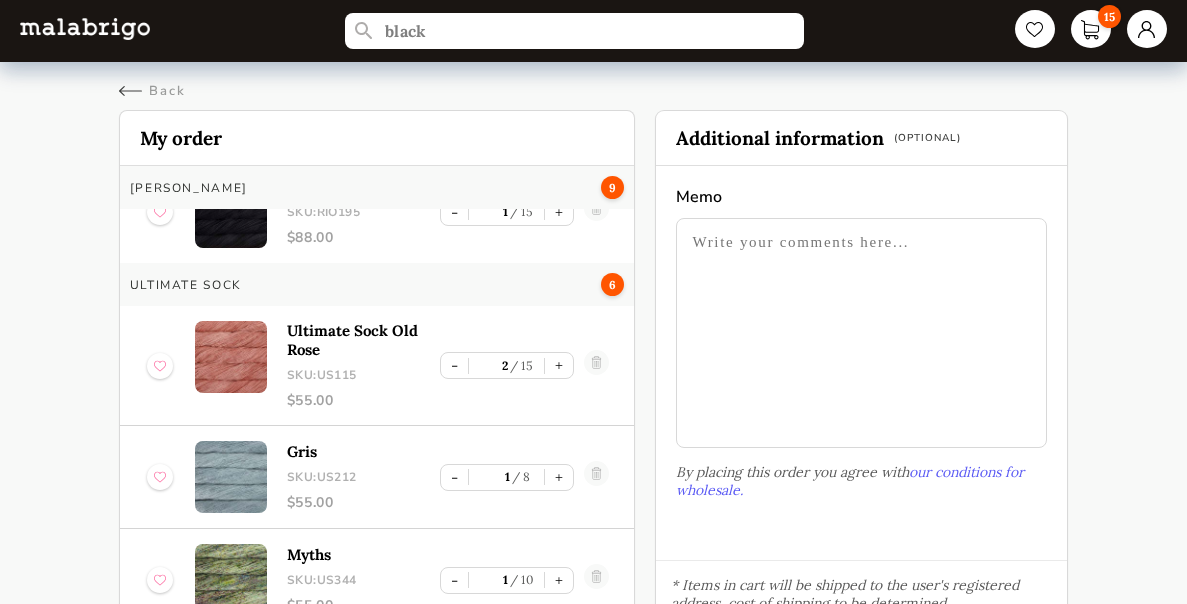 scroll, scrollTop: 910, scrollLeft: 0, axis: vertical 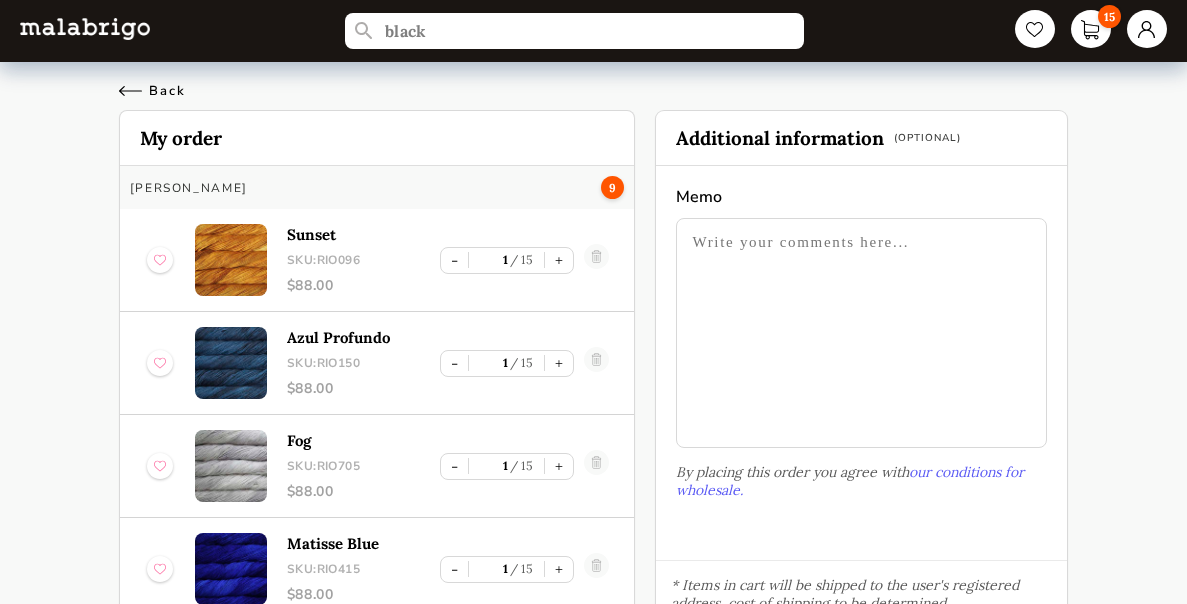 click on "Back" at bounding box center (152, 91) 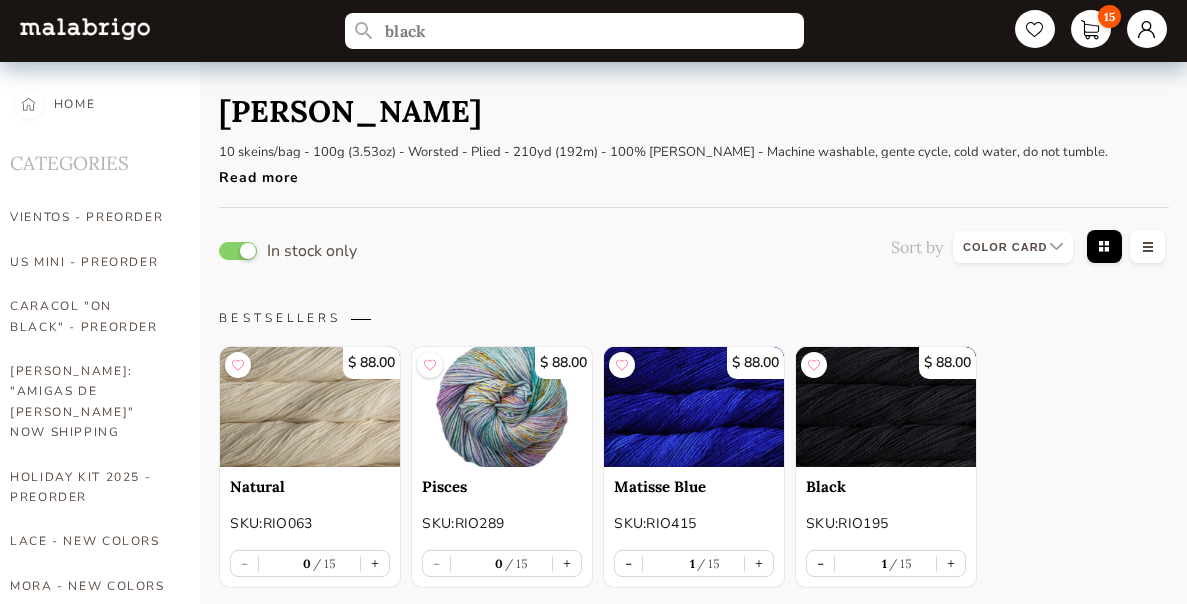 click at bounding box center [886, 407] 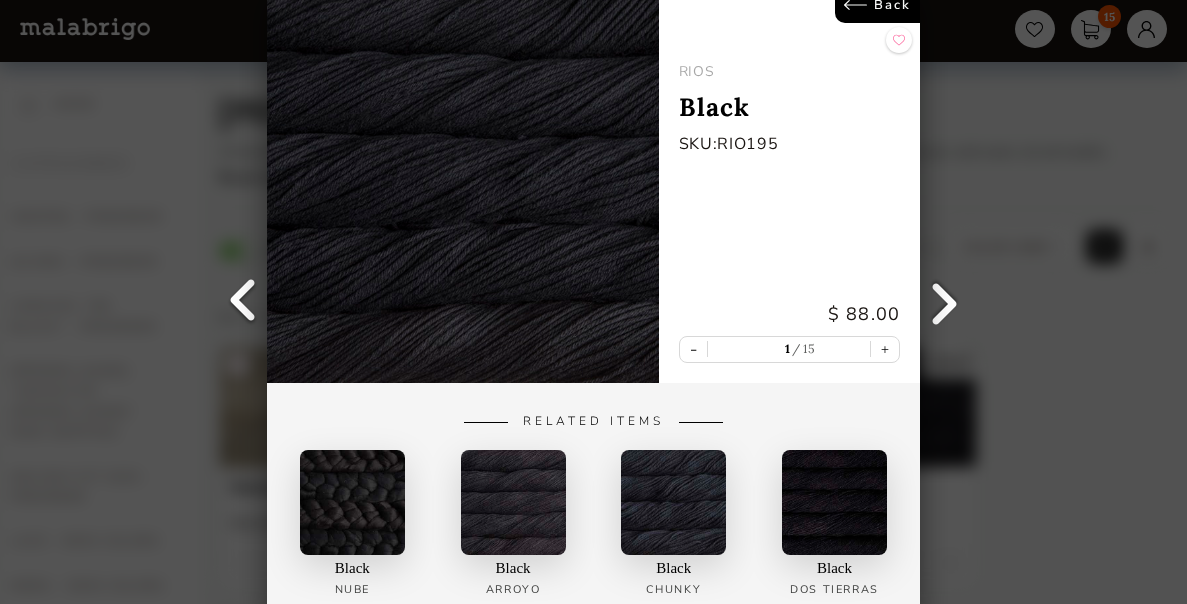 scroll, scrollTop: 200, scrollLeft: 0, axis: vertical 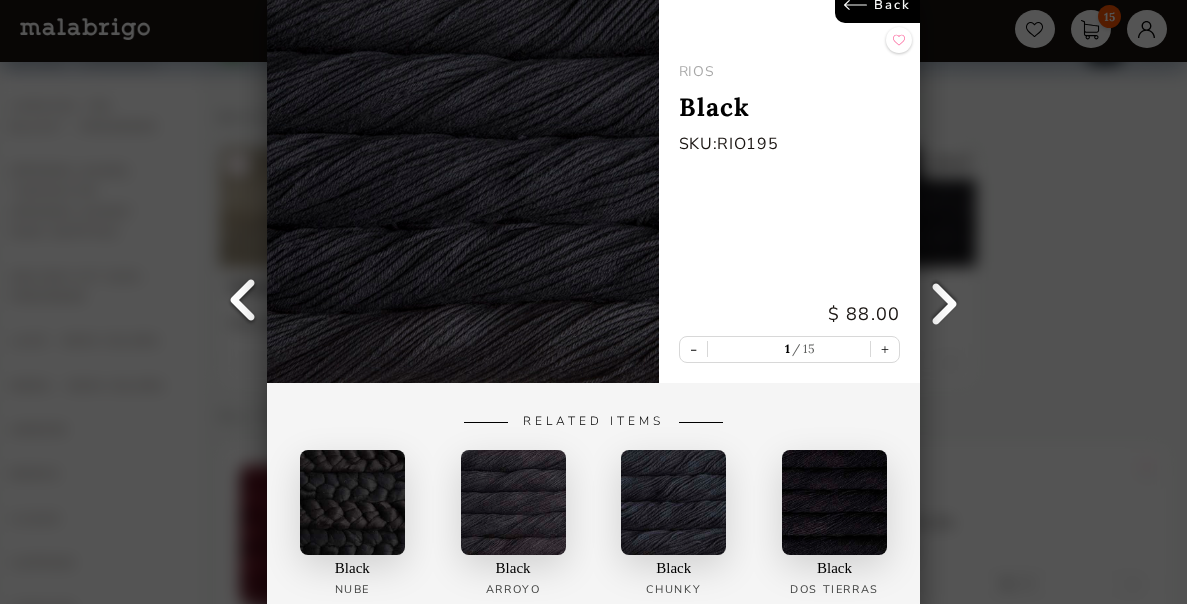 click on "Back [PERSON_NAME] Black SKU:  RIO195 $   88.00 - 1 15 + Related Items Black Nube Black [PERSON_NAME] Black Chunky Black Dos Tierras" at bounding box center [593, 302] 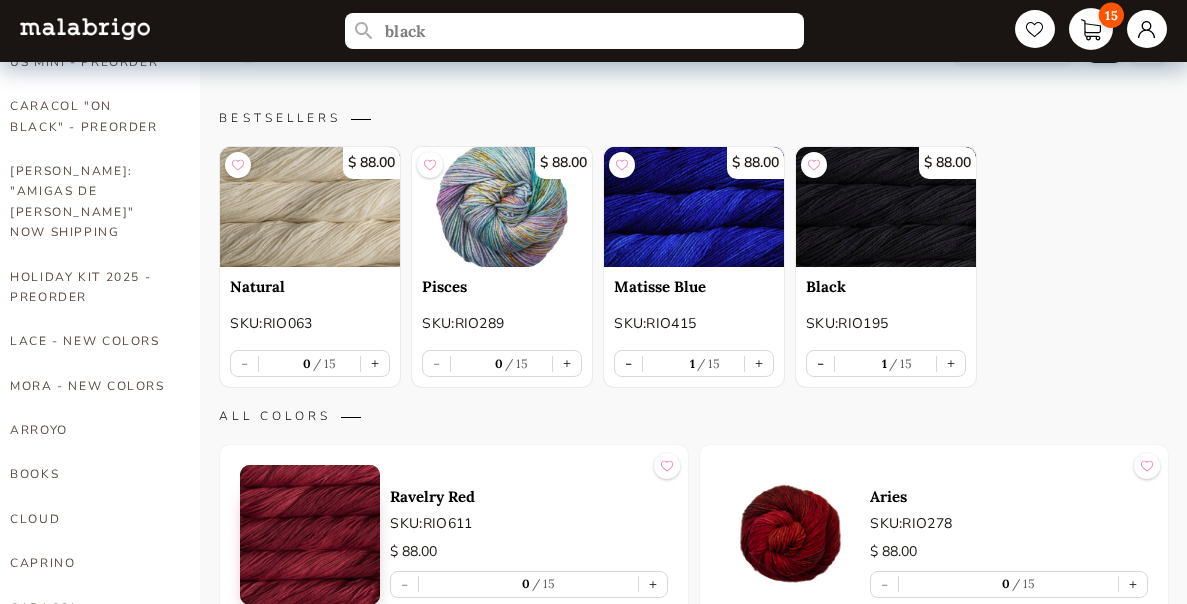 click on "15" at bounding box center [1091, 29] 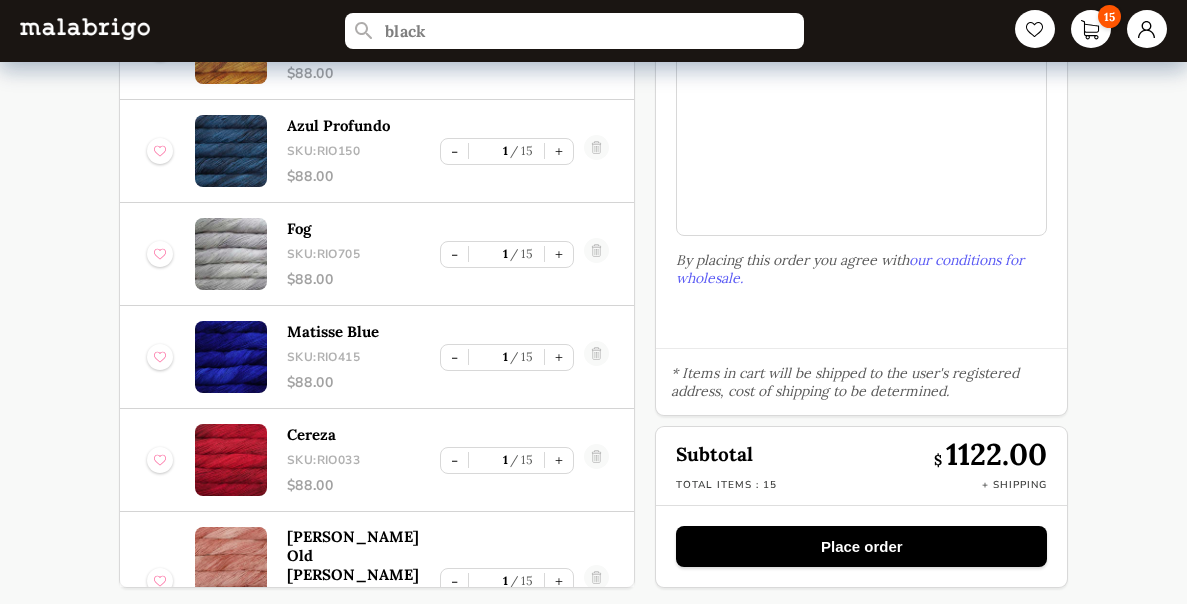 scroll, scrollTop: 216, scrollLeft: 0, axis: vertical 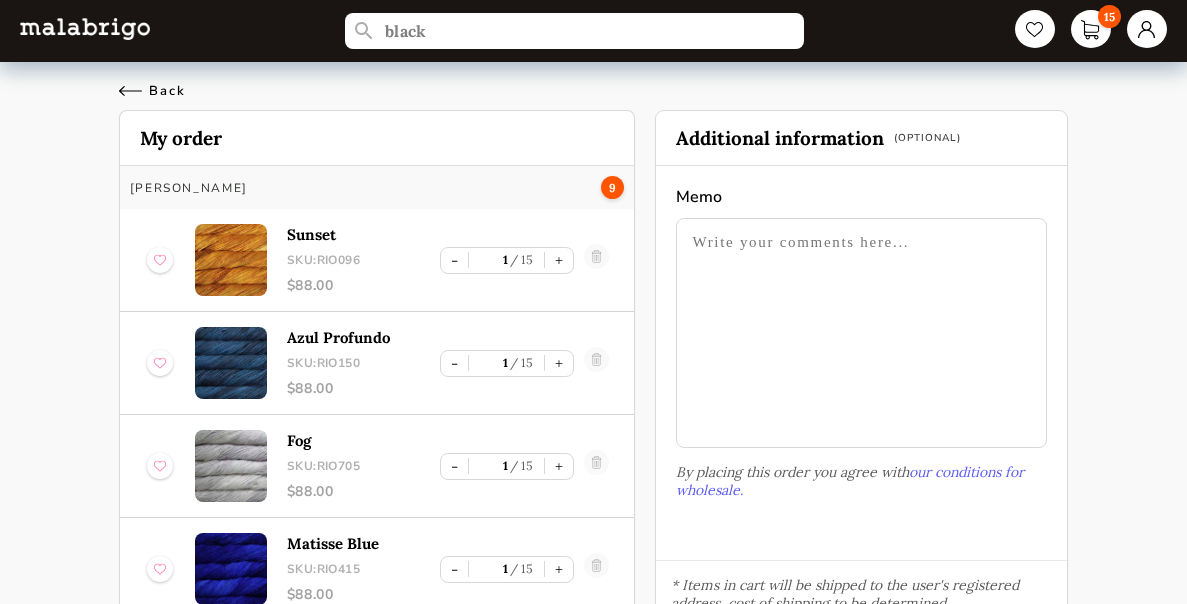 click on "Back" at bounding box center [152, 91] 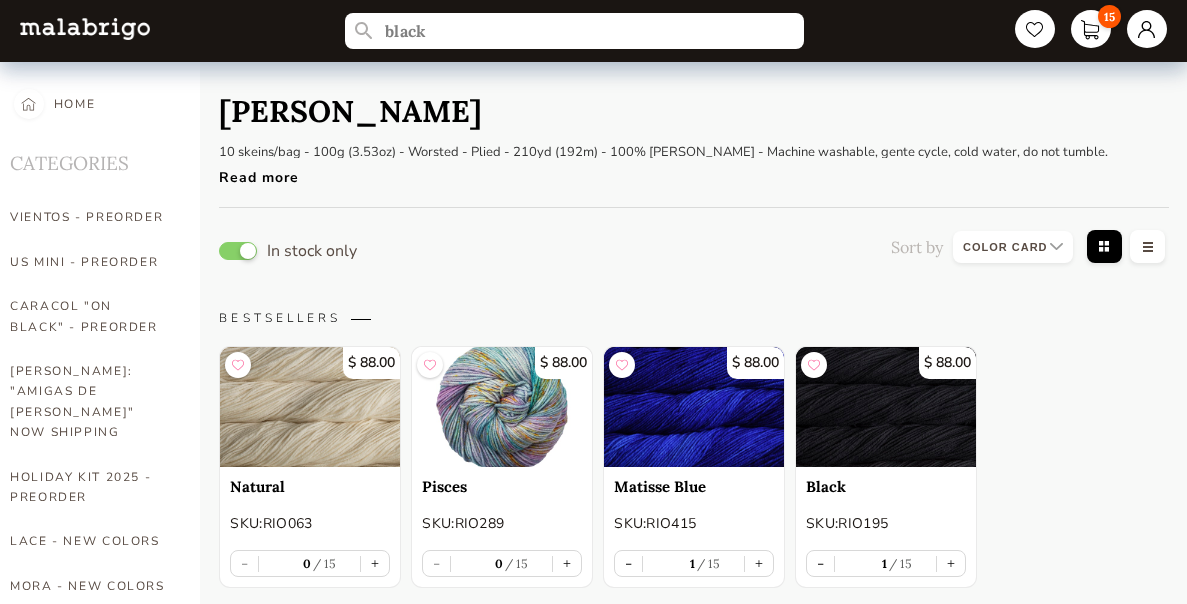 scroll, scrollTop: 200, scrollLeft: 0, axis: vertical 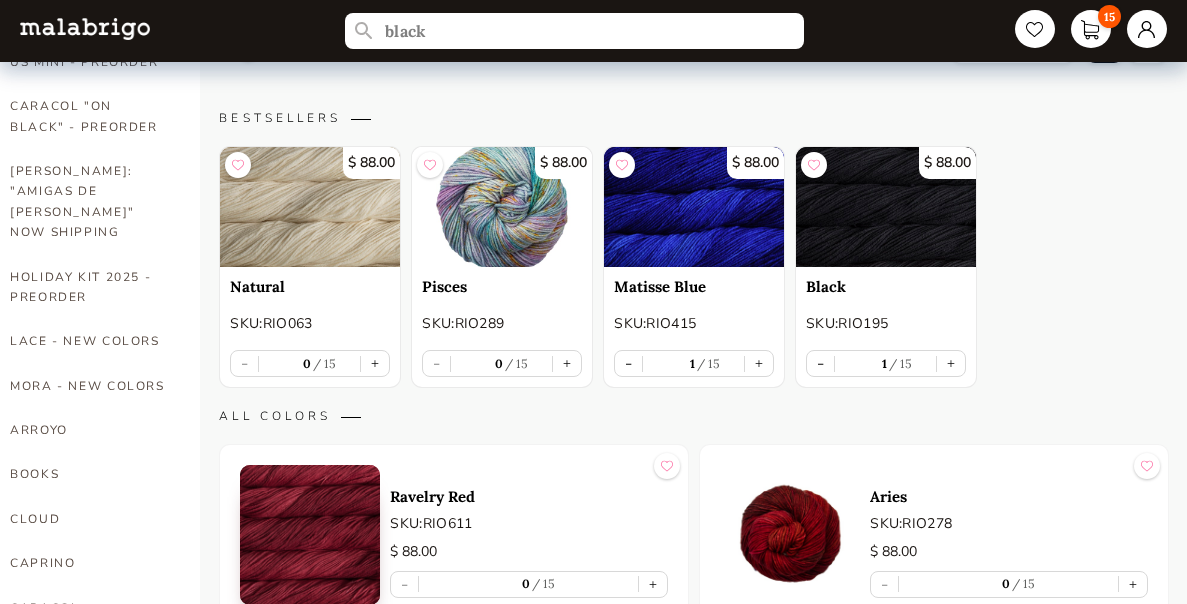 click at bounding box center (886, 207) 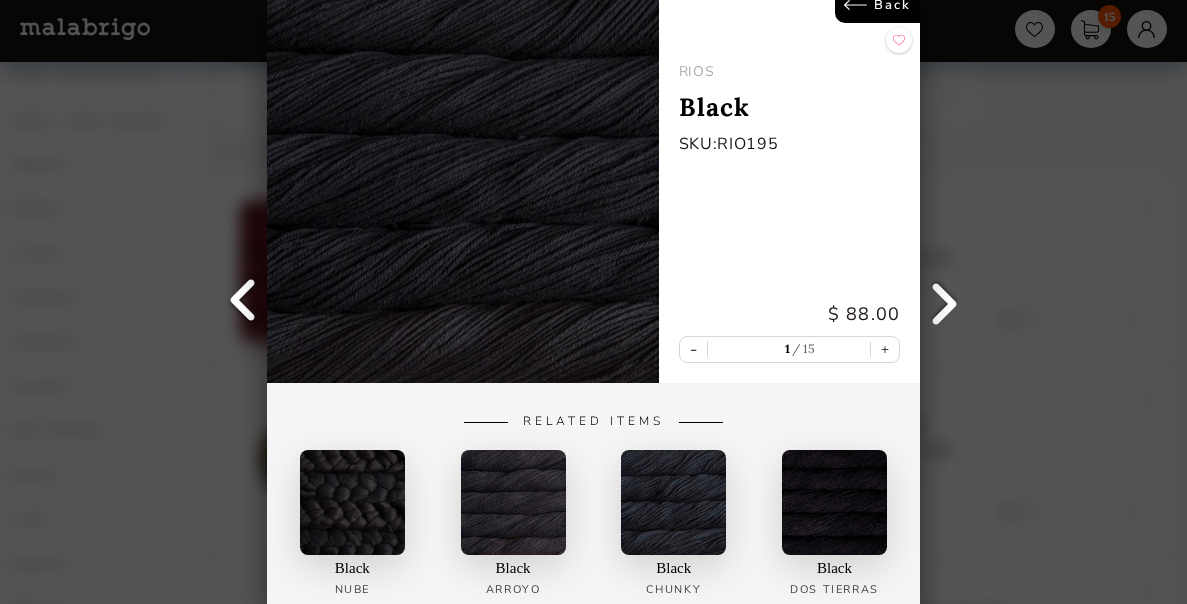 scroll, scrollTop: 500, scrollLeft: 0, axis: vertical 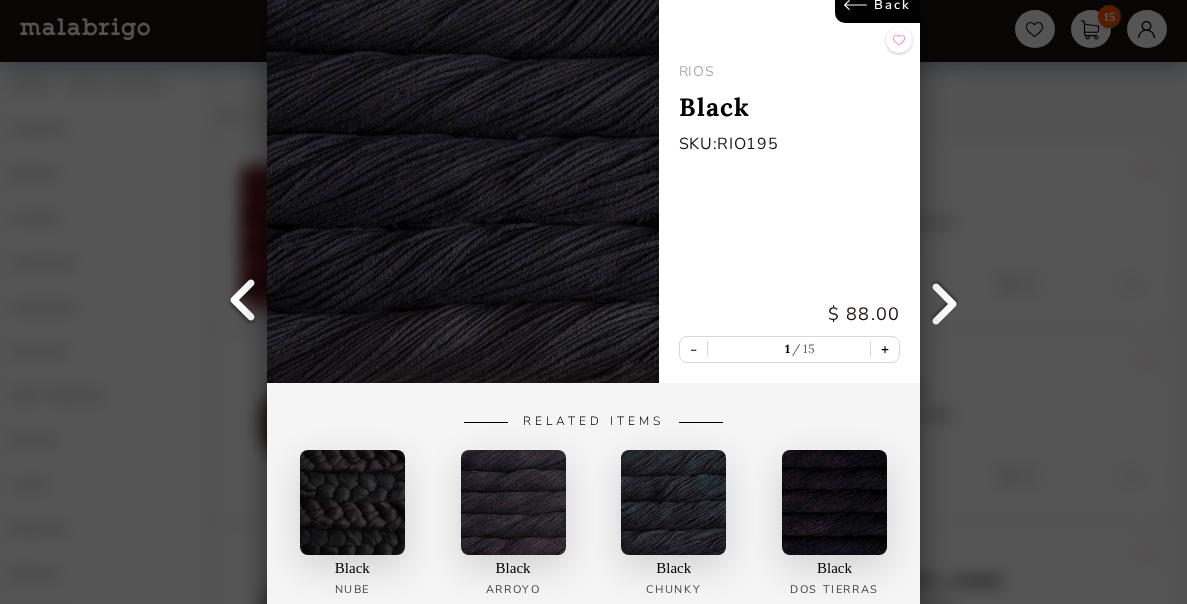 click on "+" at bounding box center (885, 349) 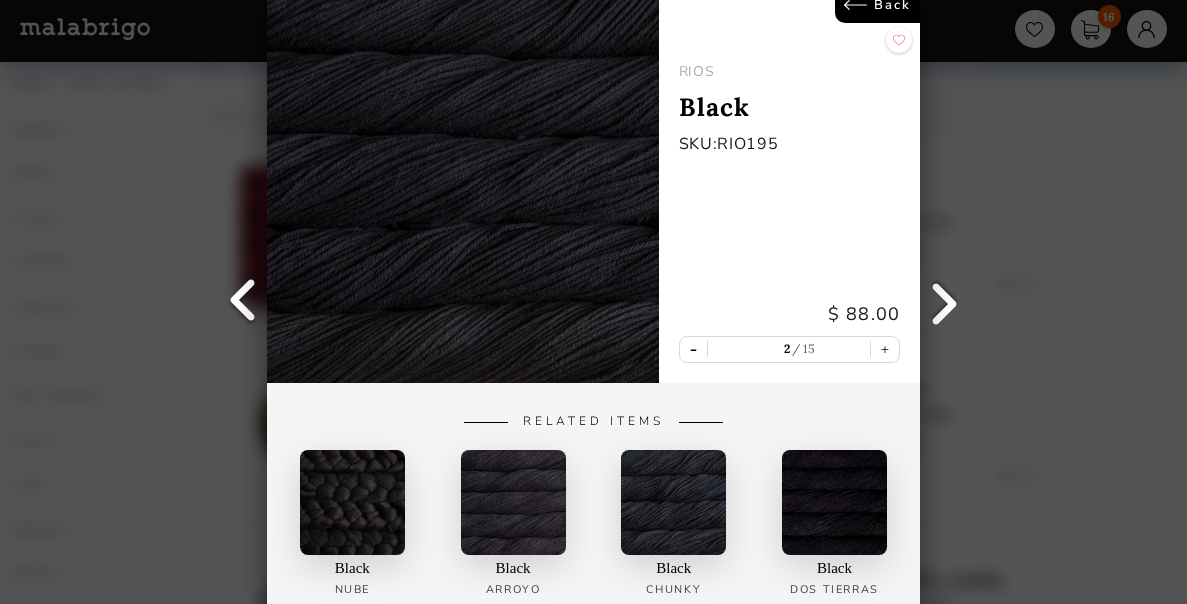 click on "-" at bounding box center [693, 349] 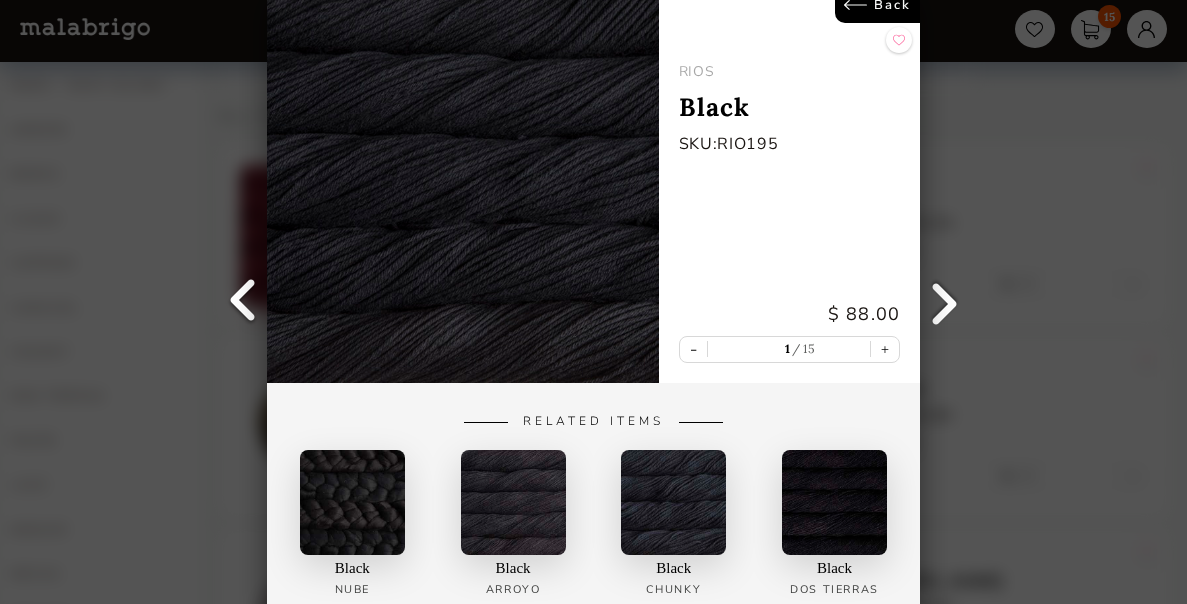 click on "Back [PERSON_NAME] Black SKU:  RIO195 $   88.00 - 1 15 + Related Items Black Nube Black [PERSON_NAME] Black Chunky Black Dos Tierras" at bounding box center [593, 302] 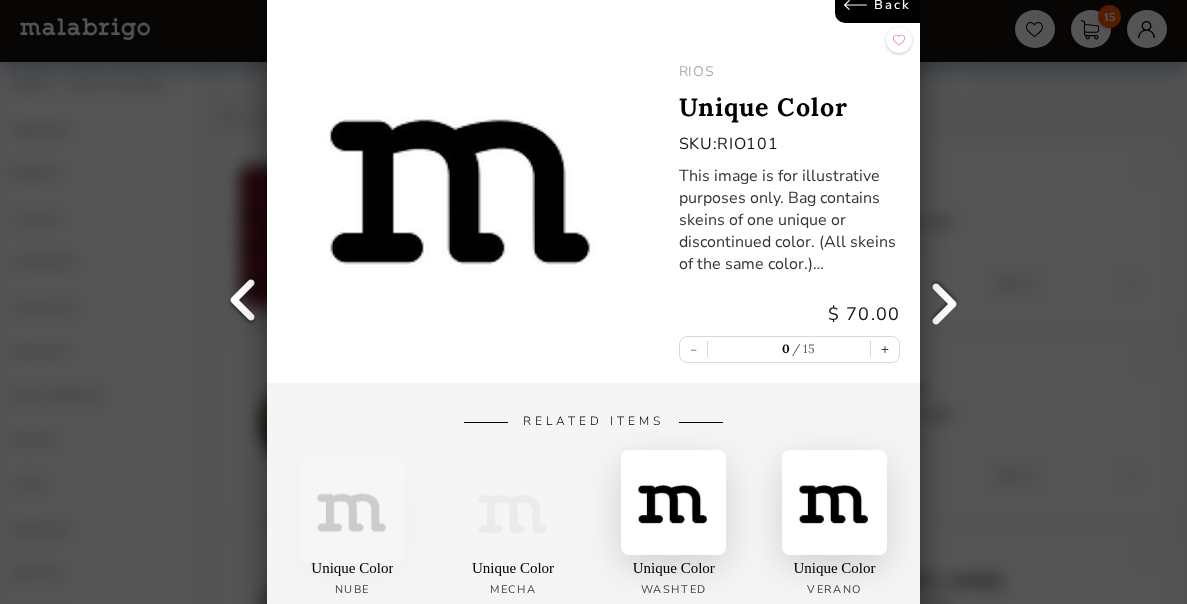 click on "Back [PERSON_NAME] Unique Color SKU:  RIO101 This image is for illustrative purposes only. Bag contains skeins of one unique or discontinued color. (All skeins of the same color.)
All bags are different. No returns.
$   70.00 - 0 15 + Related Items Unique Color Nube Unique Color Mecha Unique Color Washted Unique Color Verano" at bounding box center (593, 302) 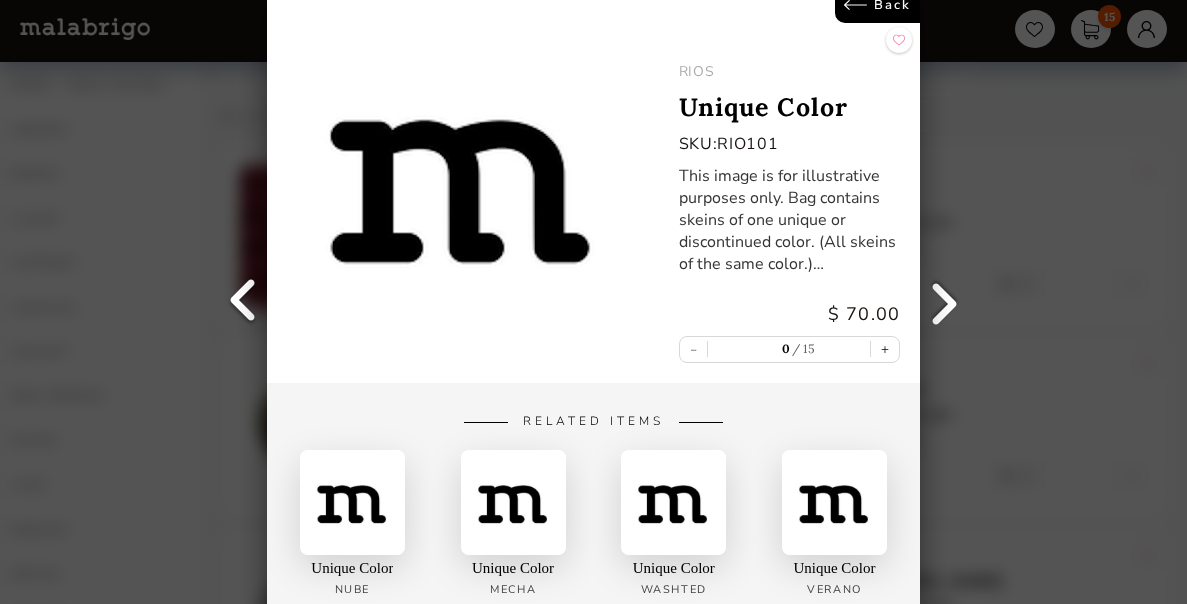 click on "Back [PERSON_NAME] Unique Color SKU:  RIO101 This image is for illustrative purposes only. Bag contains skeins of one unique or discontinued color. (All skeins of the same color.)
All bags are different. No returns.
$   70.00 - 0 15 + Related Items Unique Color Nube Unique Color Mecha Unique Color Washted Unique Color Verano" at bounding box center [593, 302] 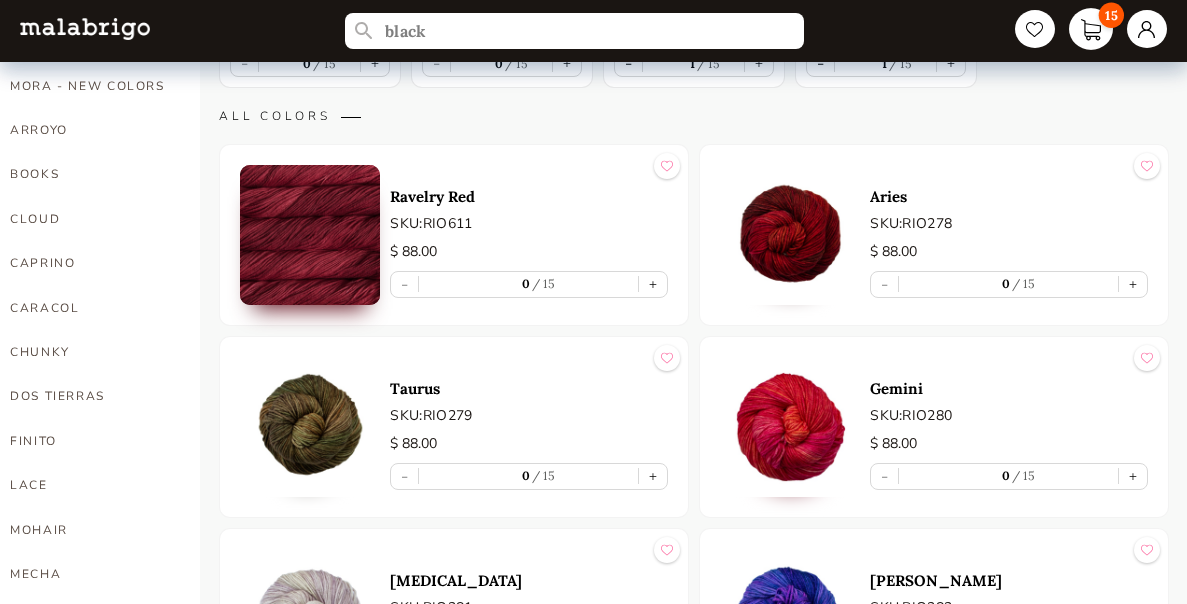 click on "15" at bounding box center [1091, 29] 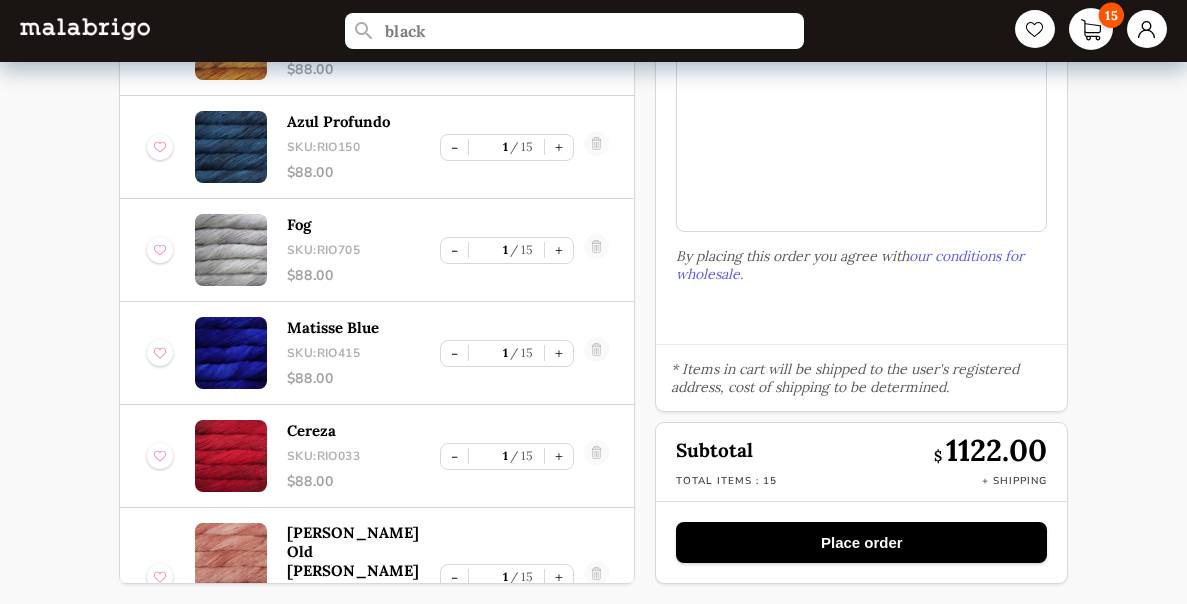 scroll, scrollTop: 216, scrollLeft: 0, axis: vertical 